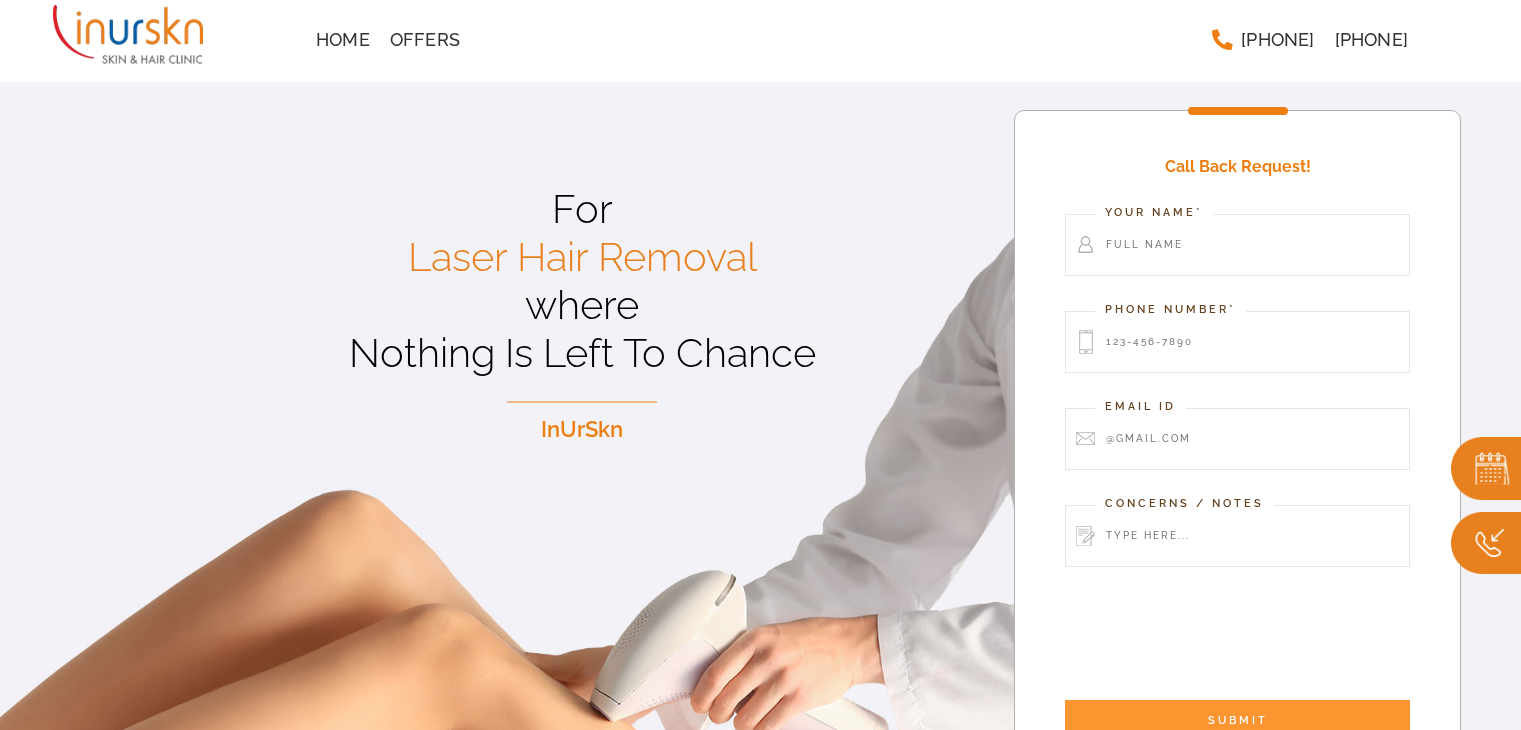 scroll, scrollTop: 0, scrollLeft: 0, axis: both 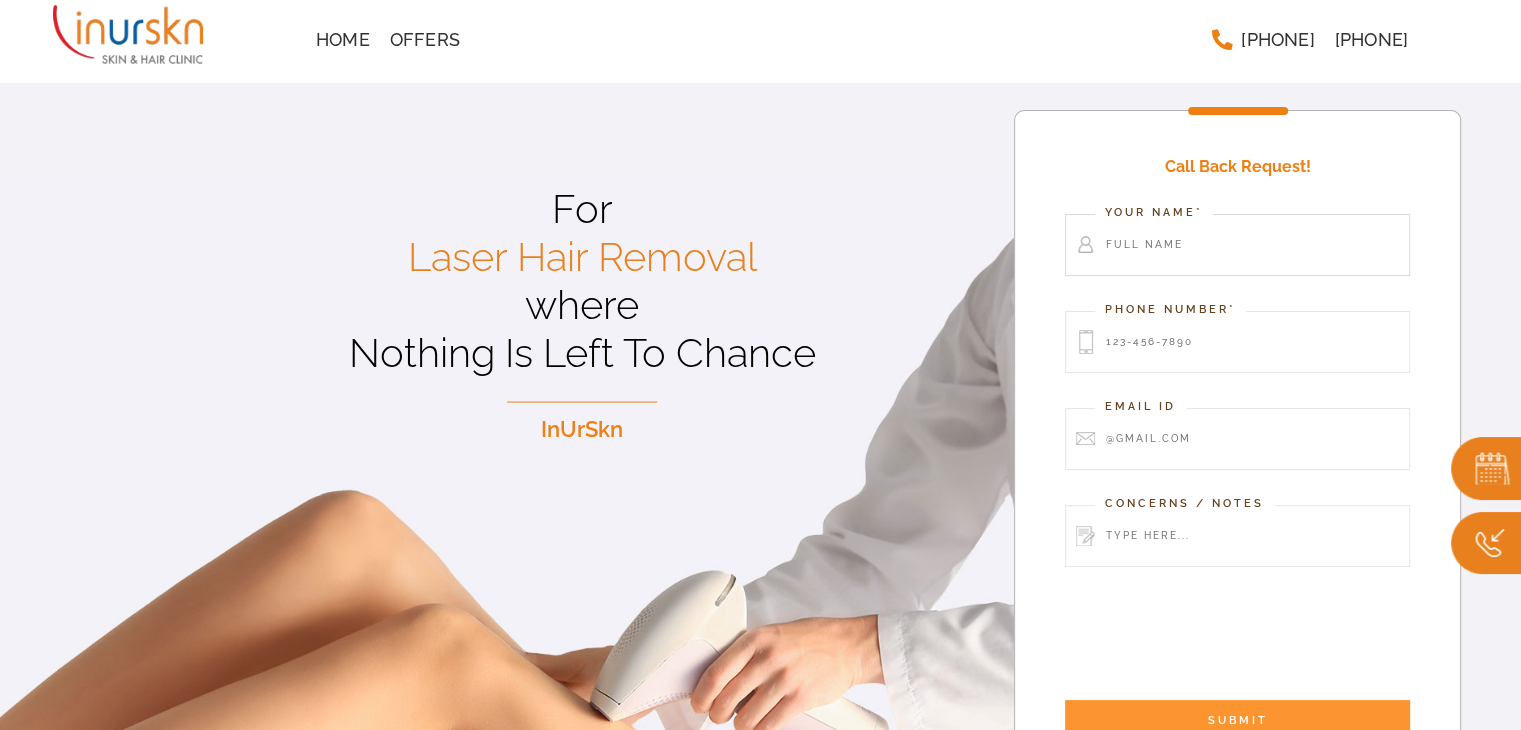 click at bounding box center [1237, 245] 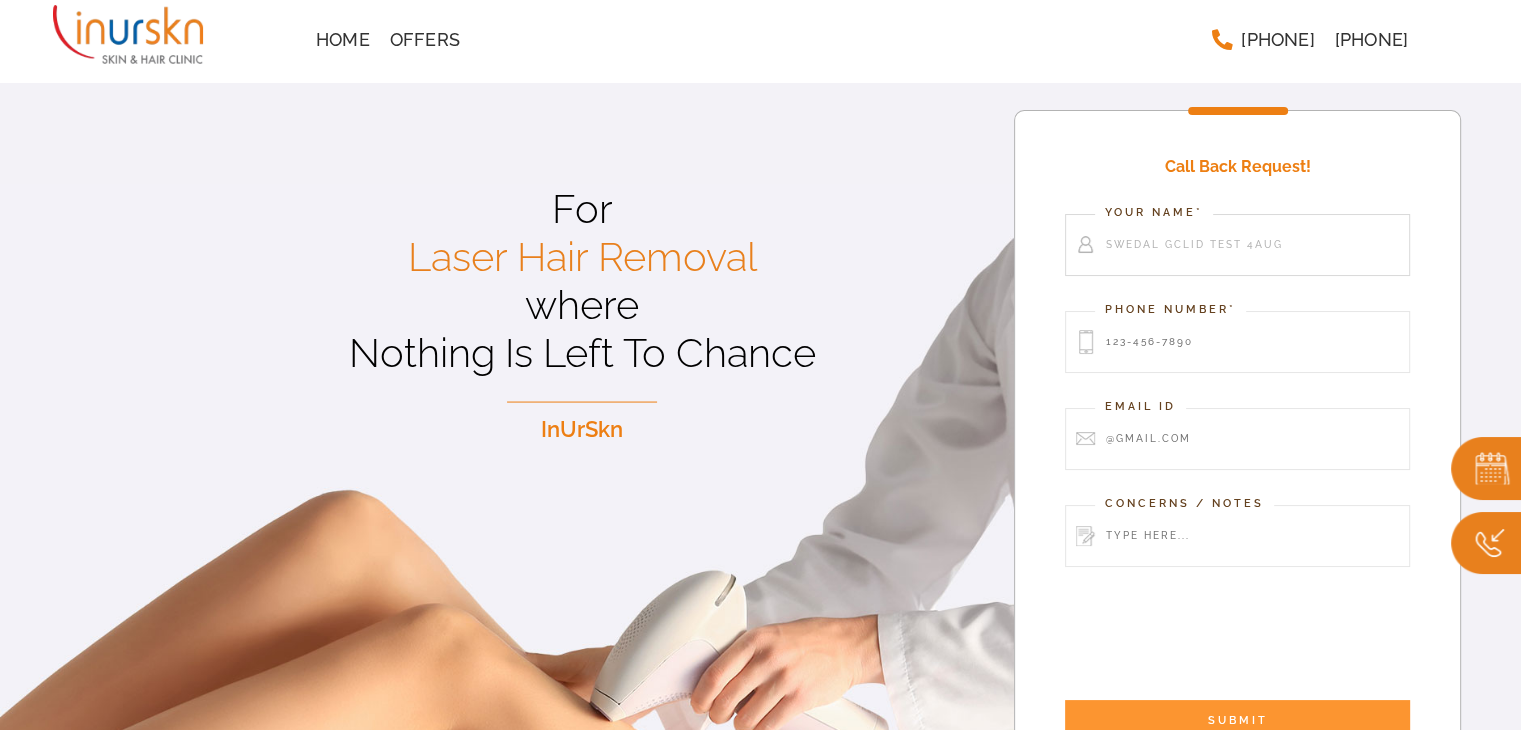 type on "Swedal gclid test 4aug" 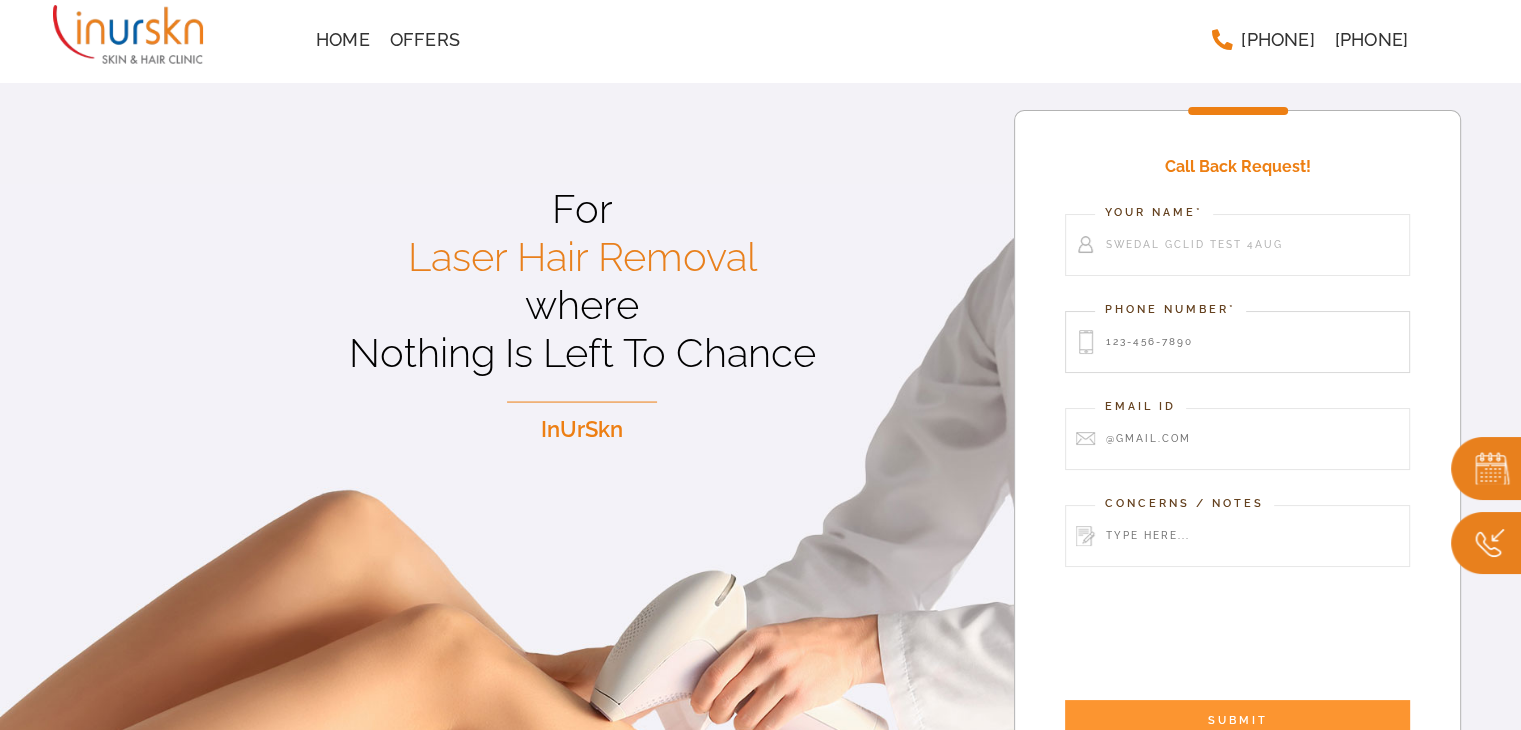 click at bounding box center (1237, 342) 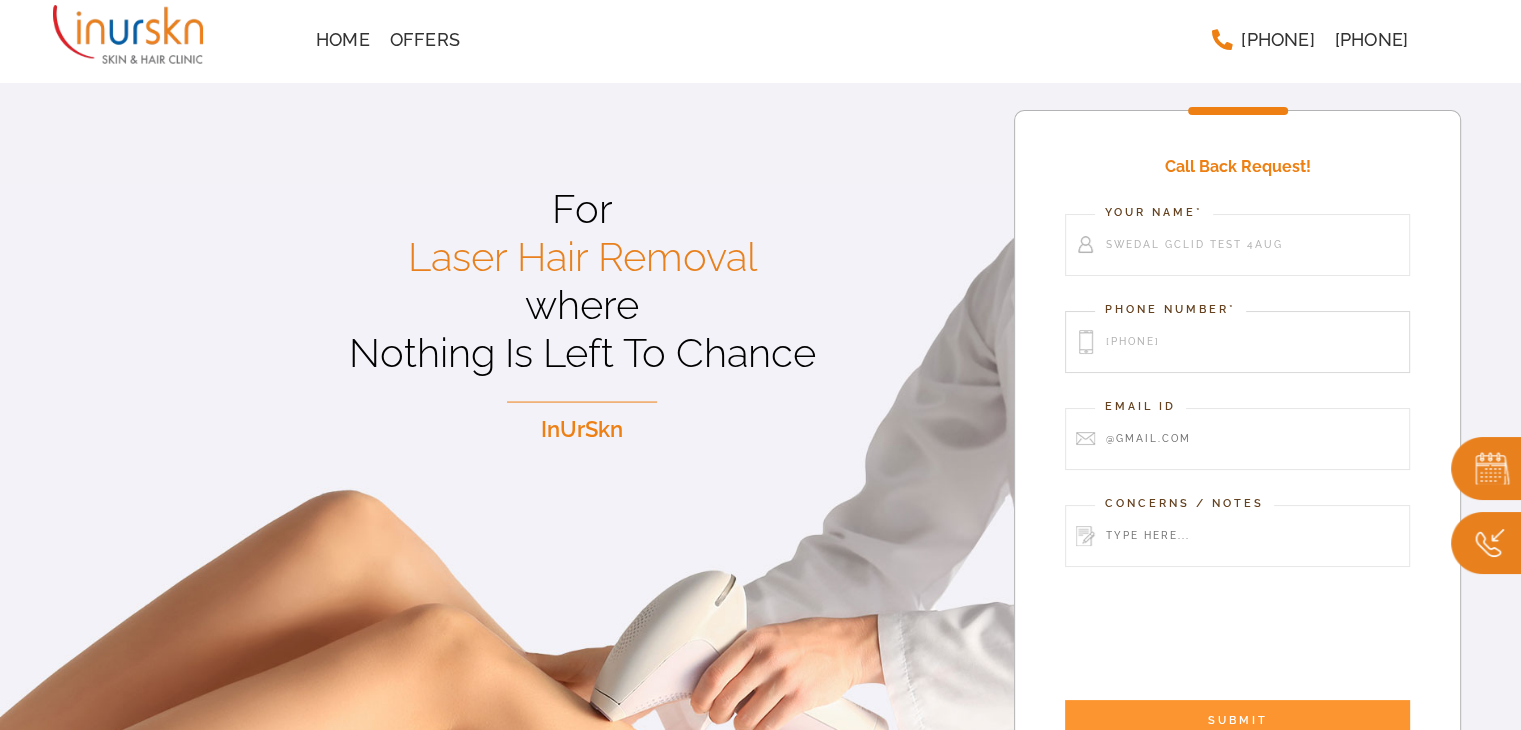 type on "9967676767" 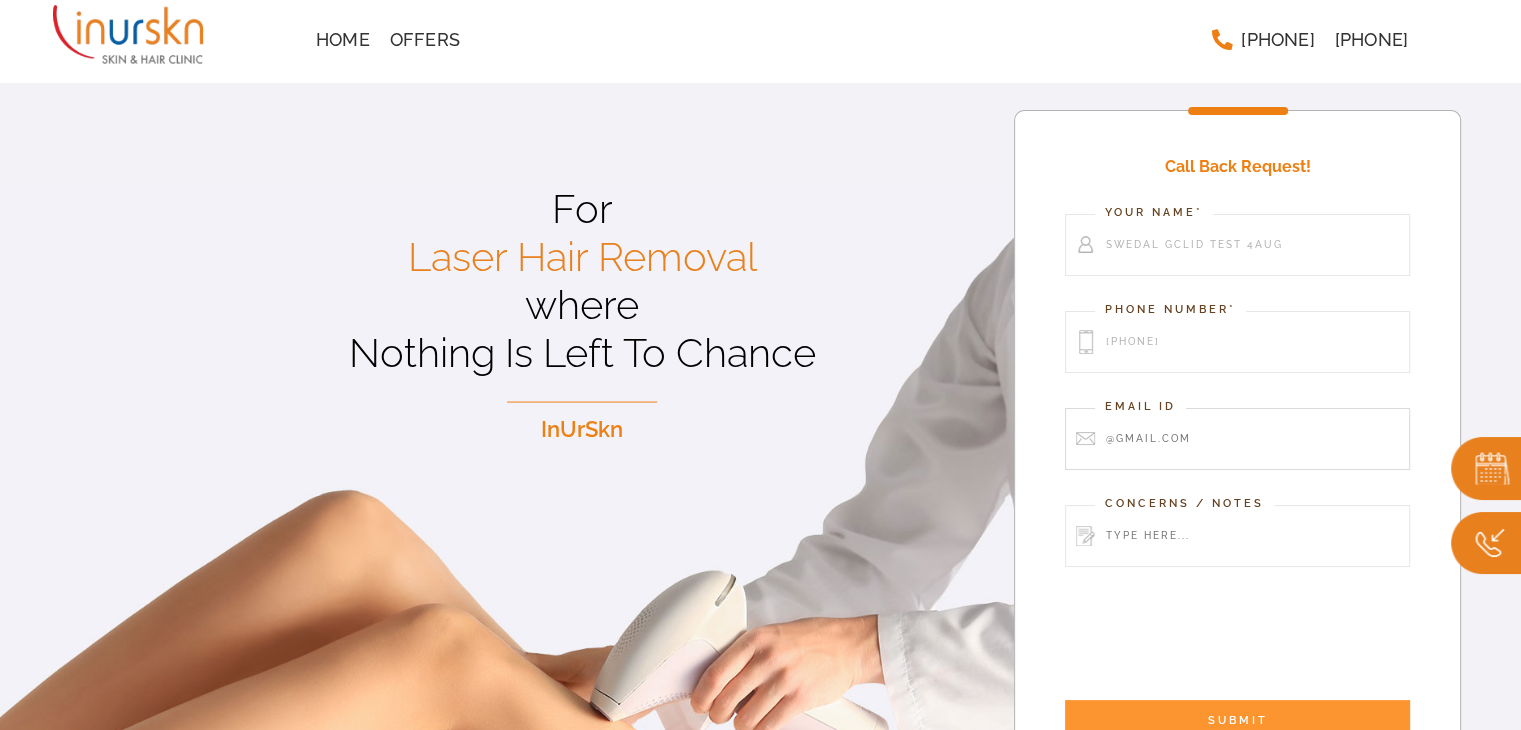 click at bounding box center (1237, 439) 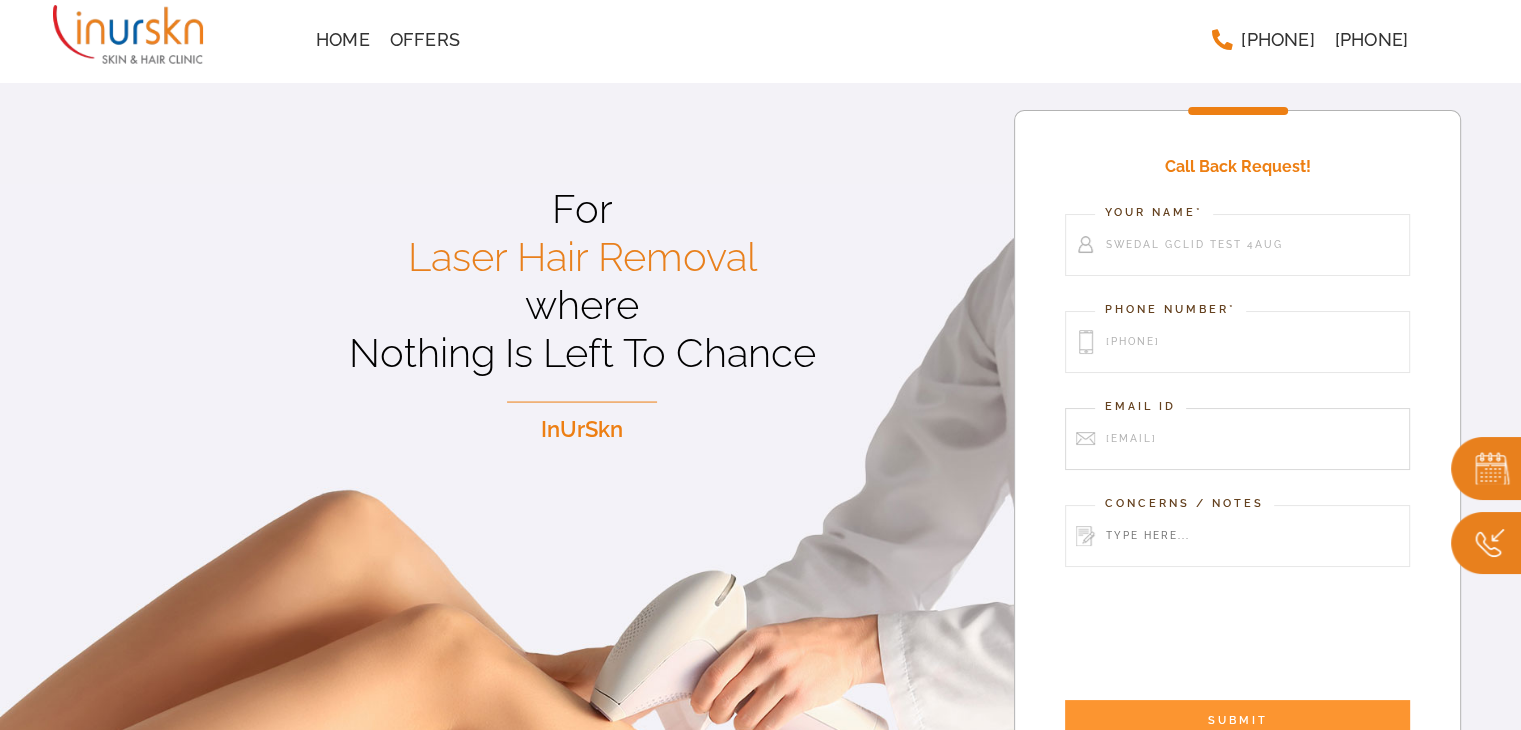 type on "swedal@test.com" 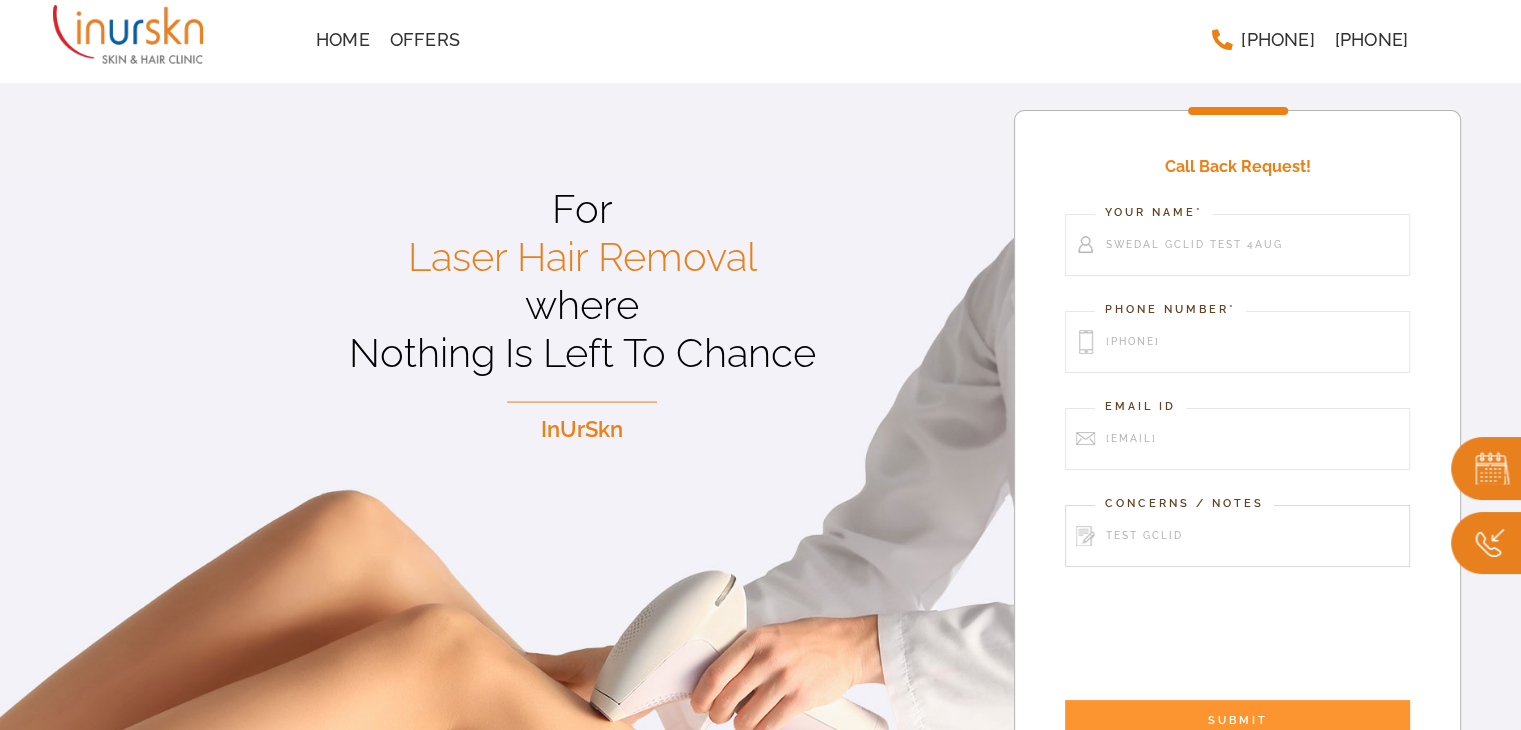type on "test gclid" 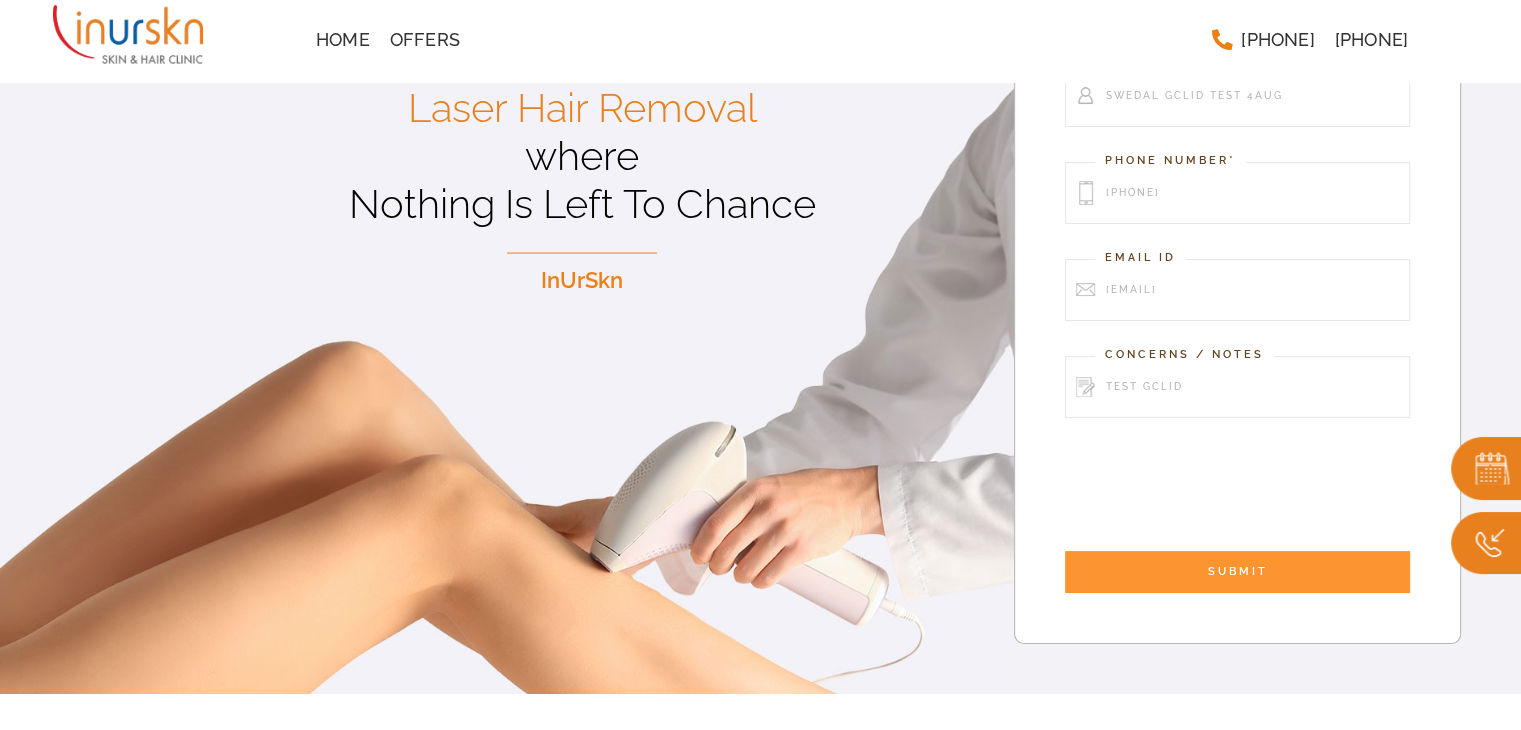 scroll, scrollTop: 200, scrollLeft: 0, axis: vertical 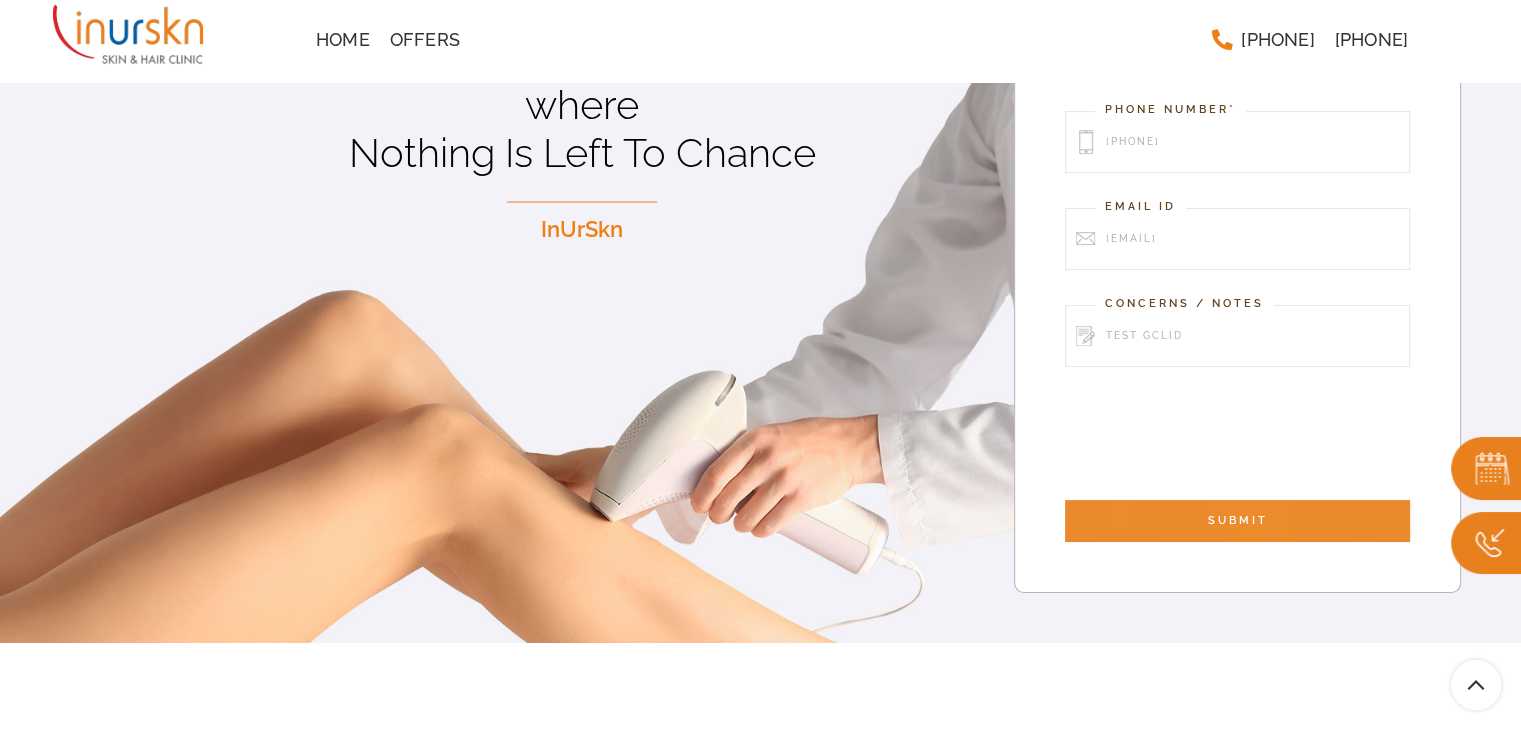 click on "SUBMIT" at bounding box center [1237, 521] 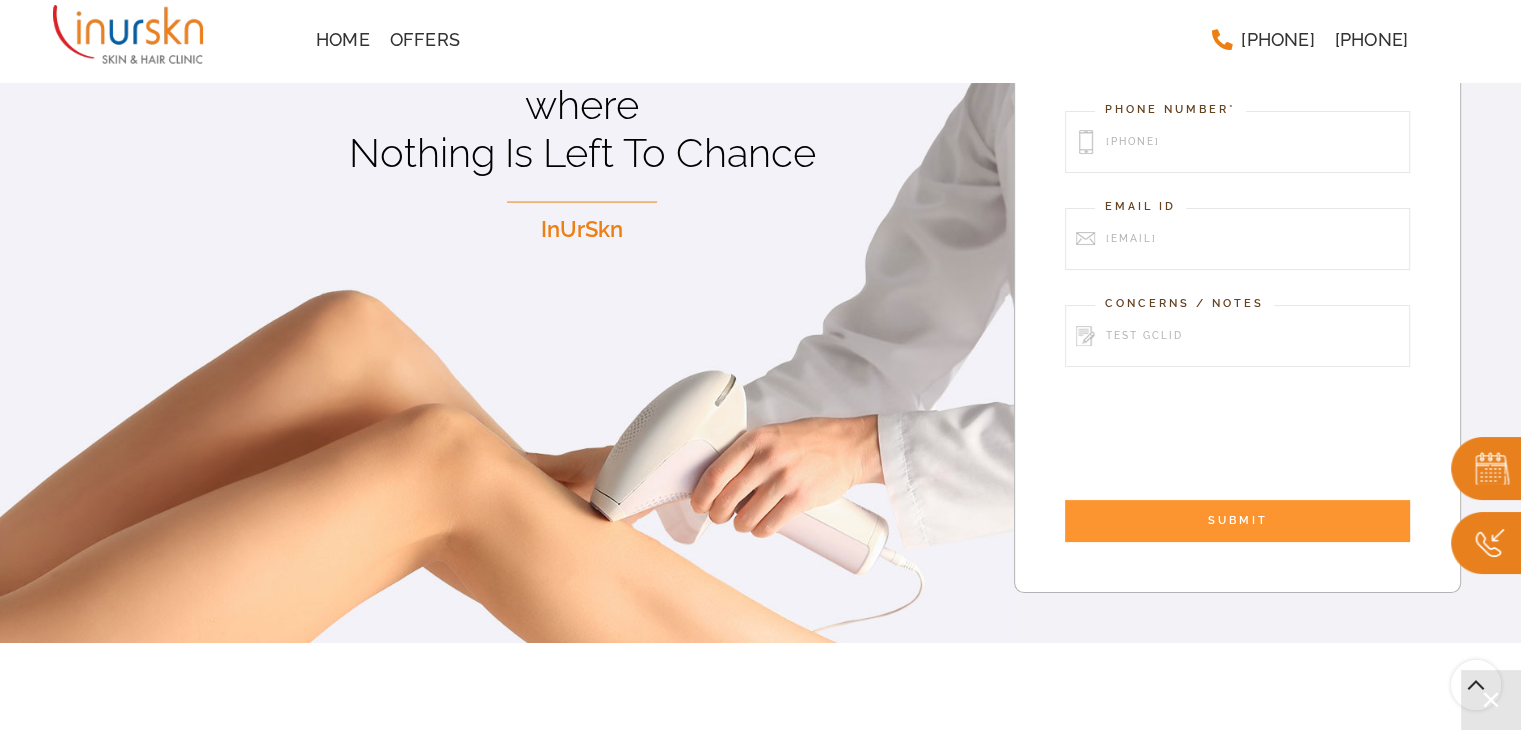 scroll, scrollTop: 216, scrollLeft: 0, axis: vertical 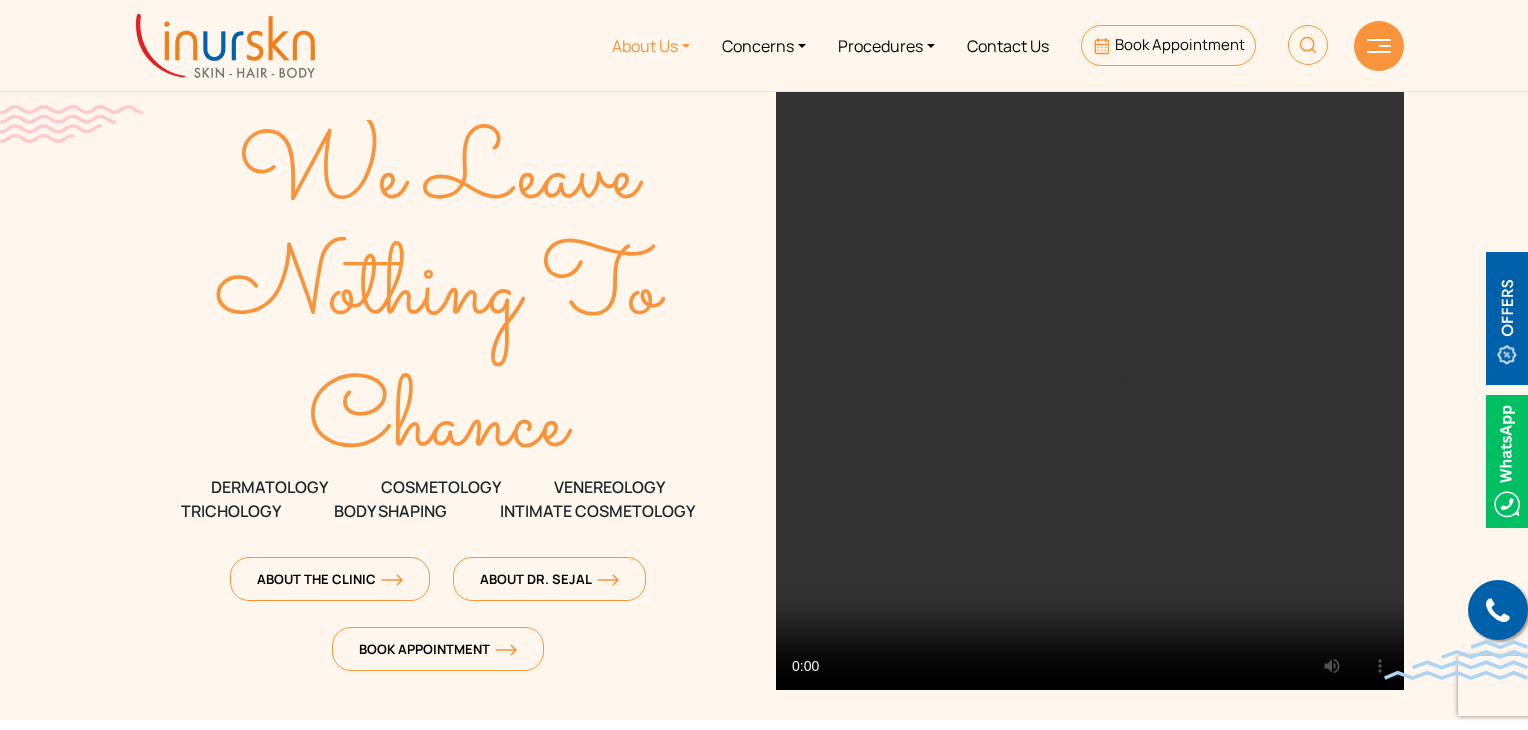 click on "About Us" at bounding box center (651, 45) 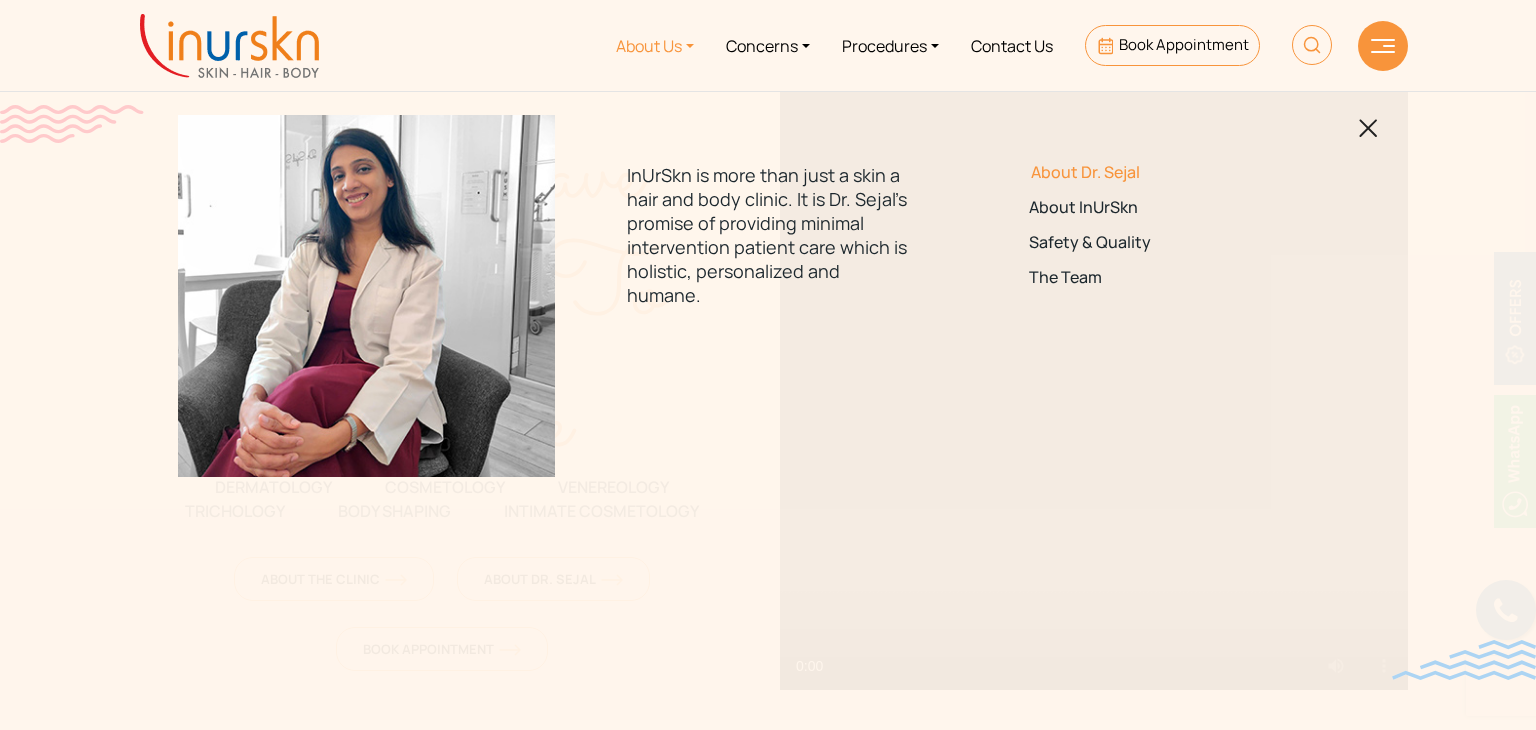 click on "About Dr. Sejal" at bounding box center (1169, 172) 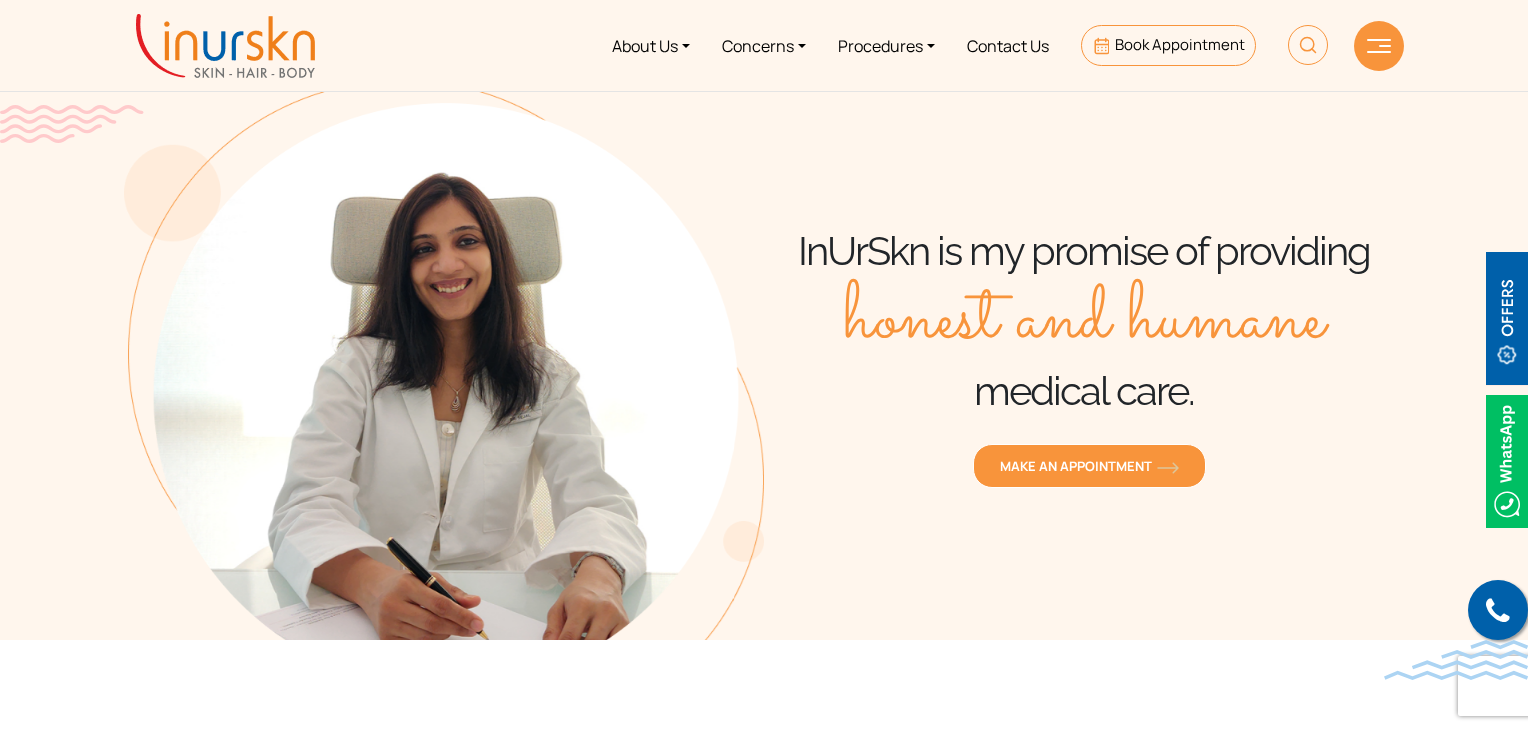 scroll, scrollTop: 0, scrollLeft: 0, axis: both 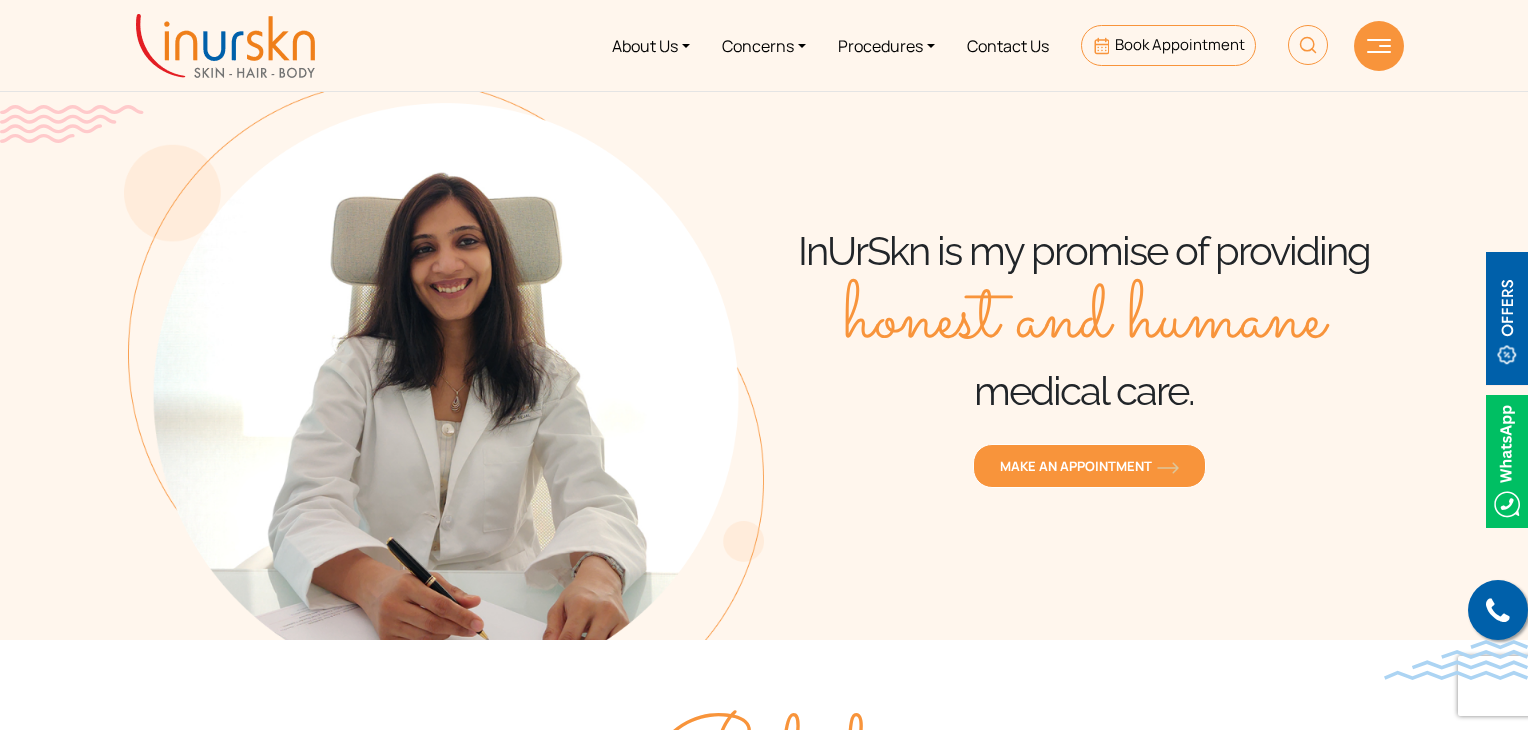 click at bounding box center [1379, 46] 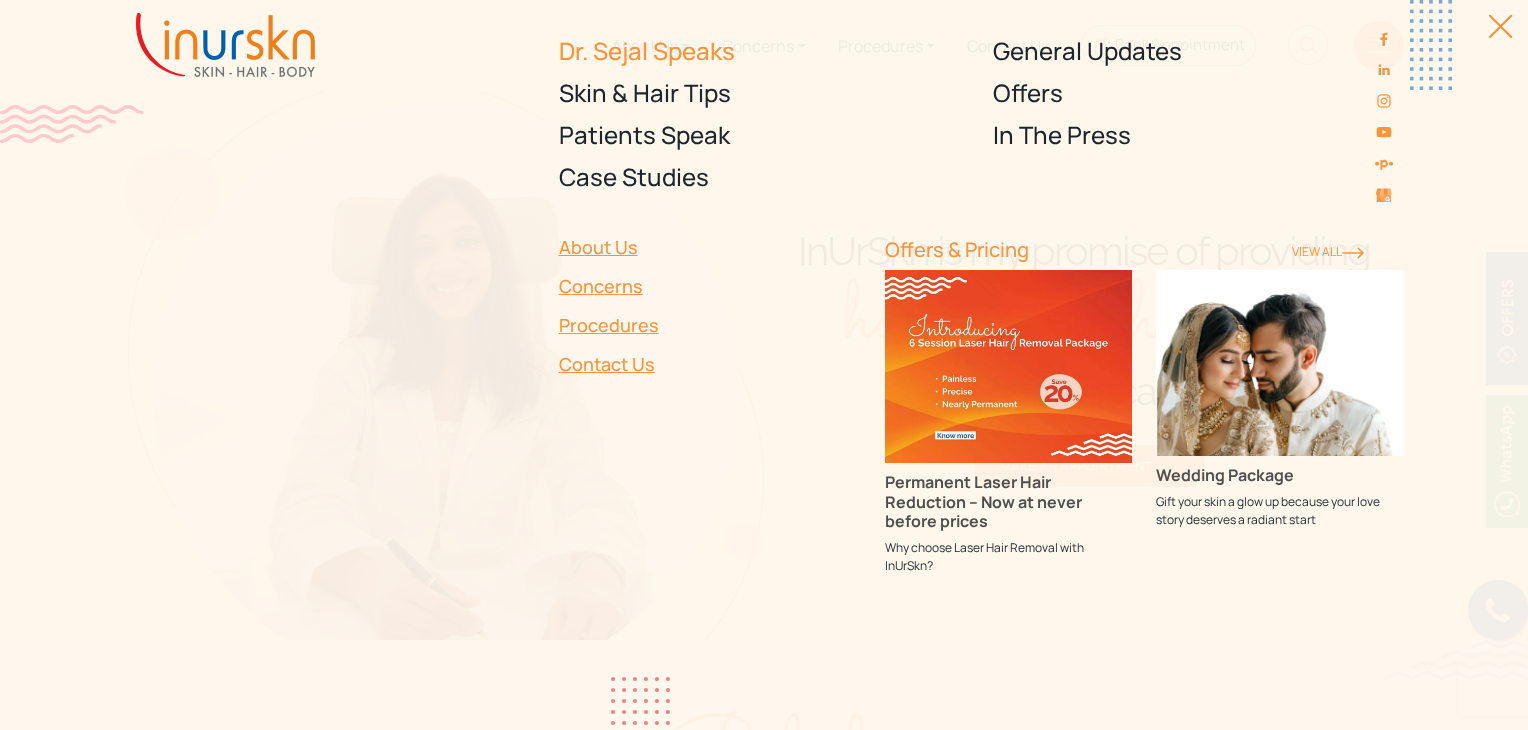 click on "Dr. Sejal Speaks" at bounding box center (764, 51) 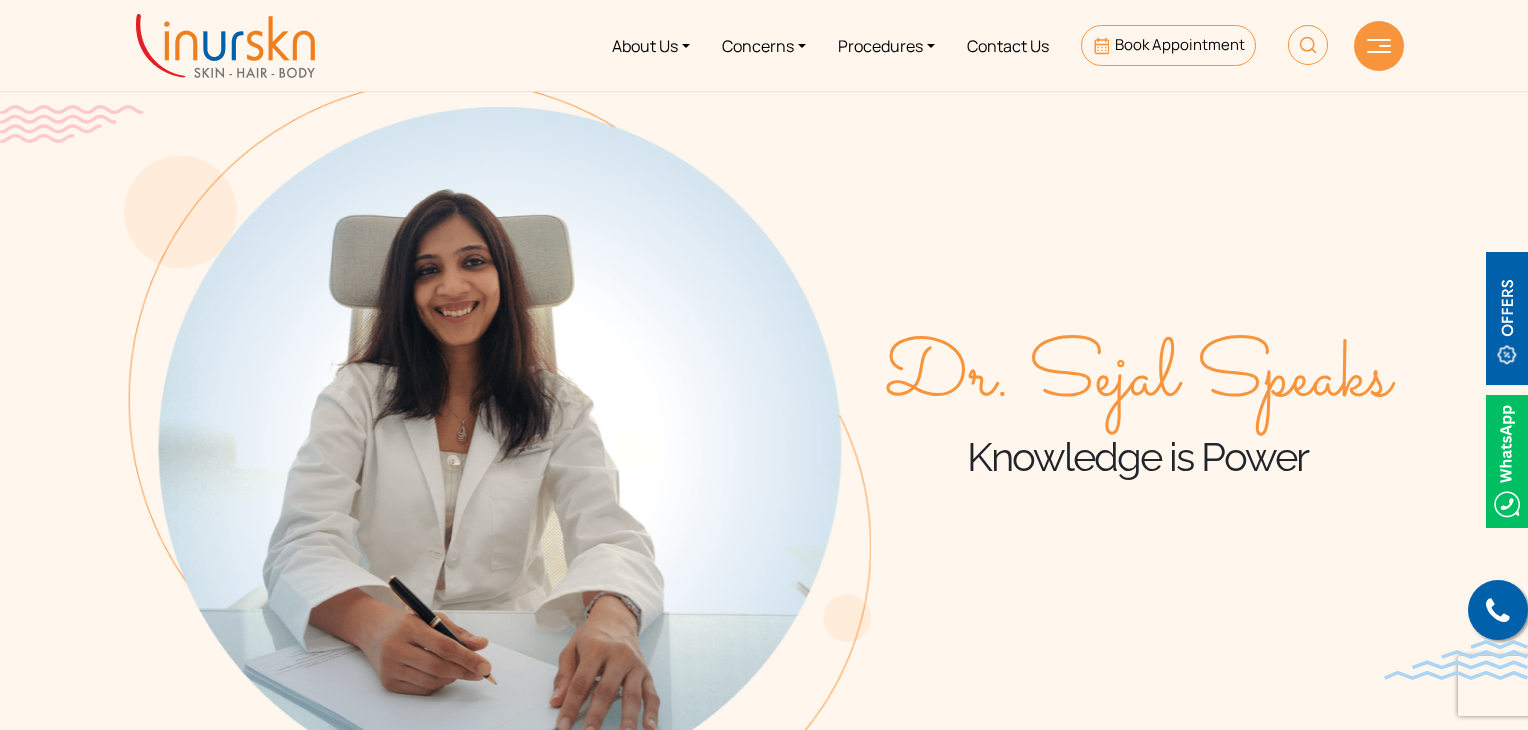 scroll, scrollTop: 0, scrollLeft: 0, axis: both 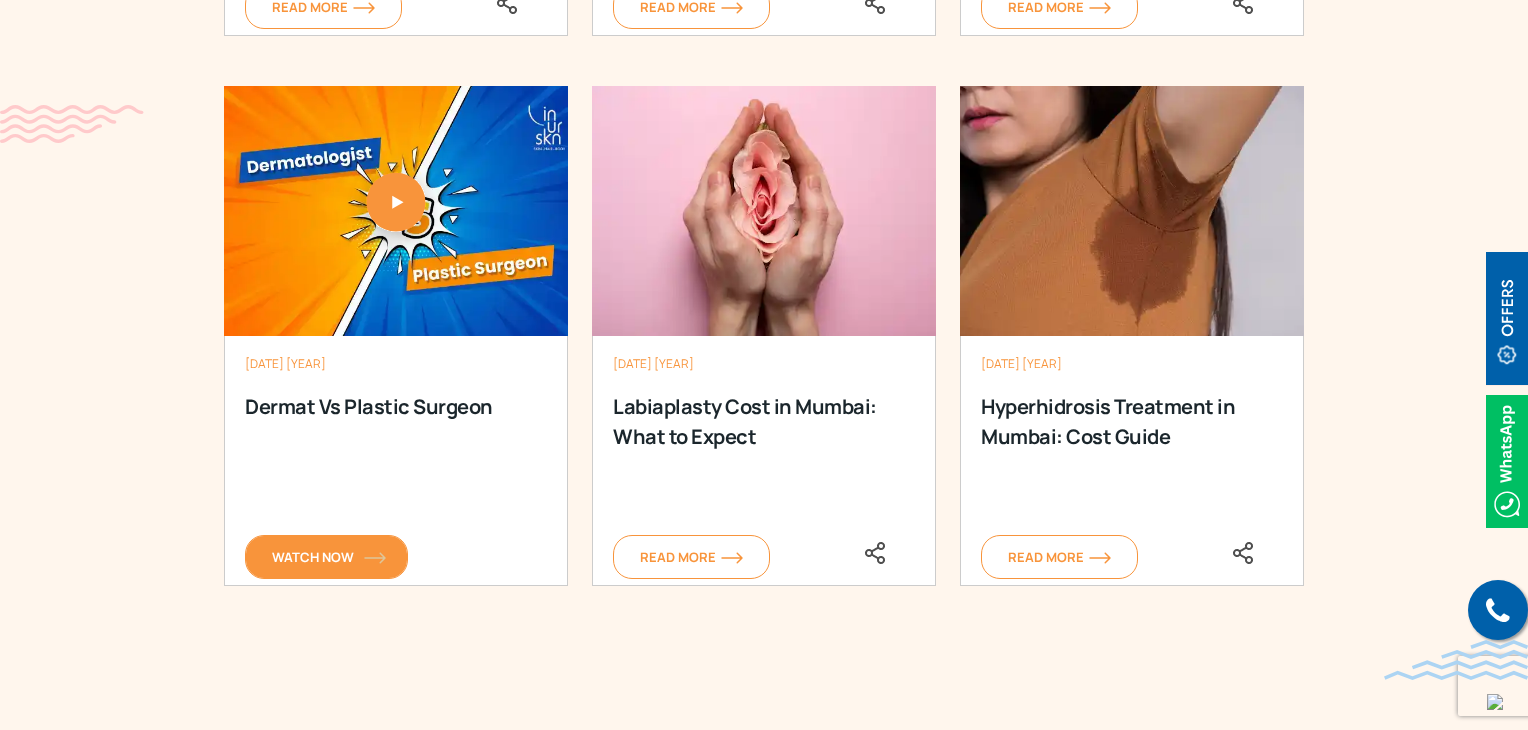 click on "Watch Now" at bounding box center [326, 557] 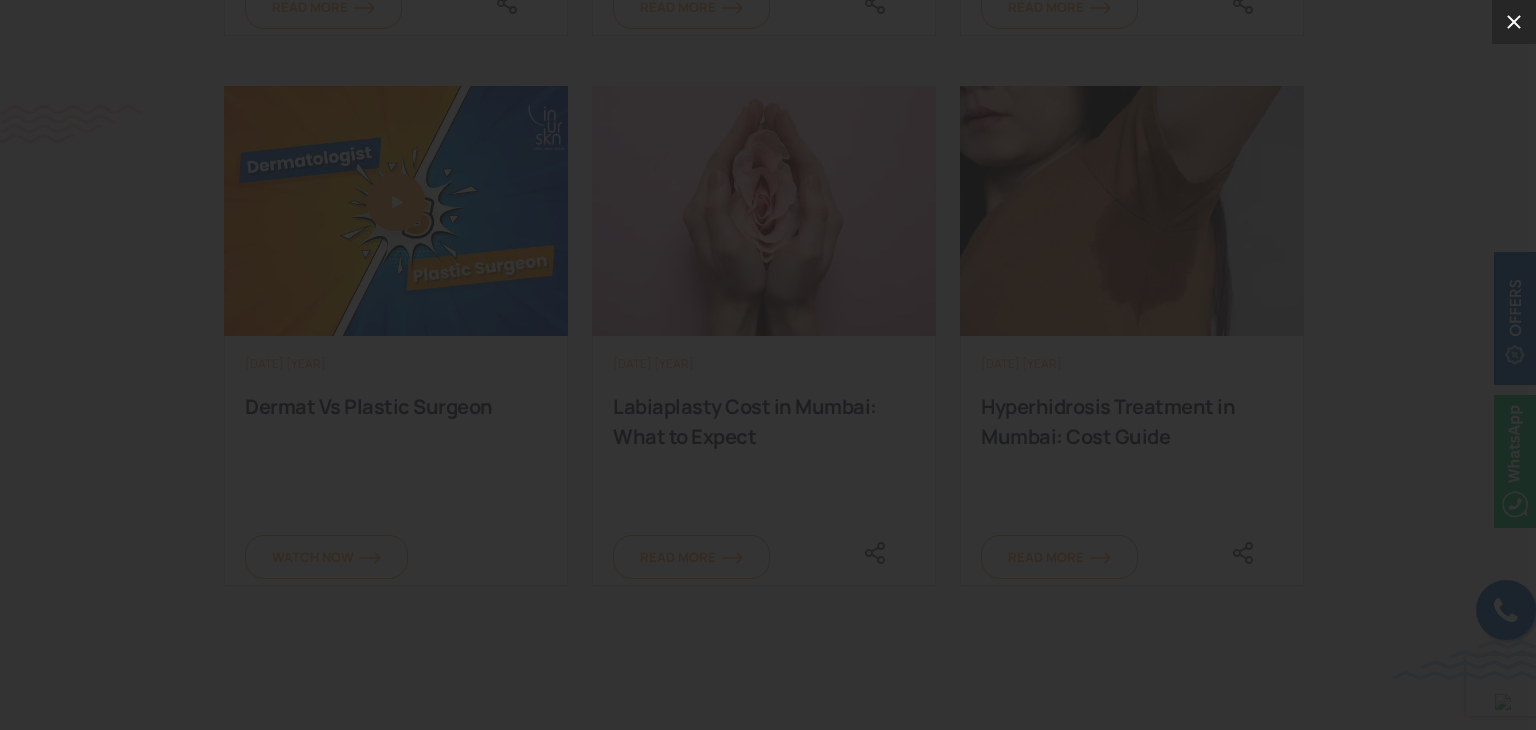 click at bounding box center (1514, 22) 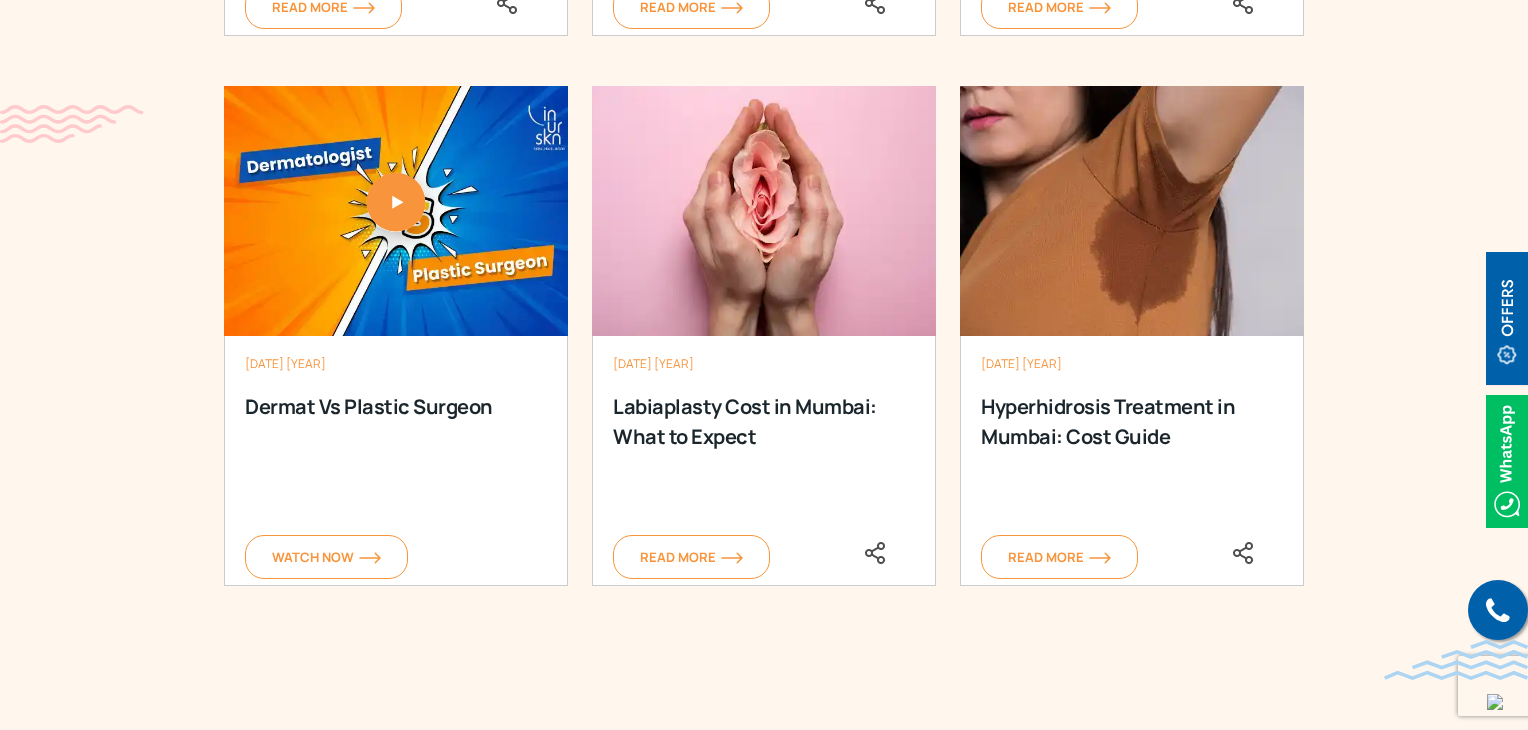 click at bounding box center [396, 209] 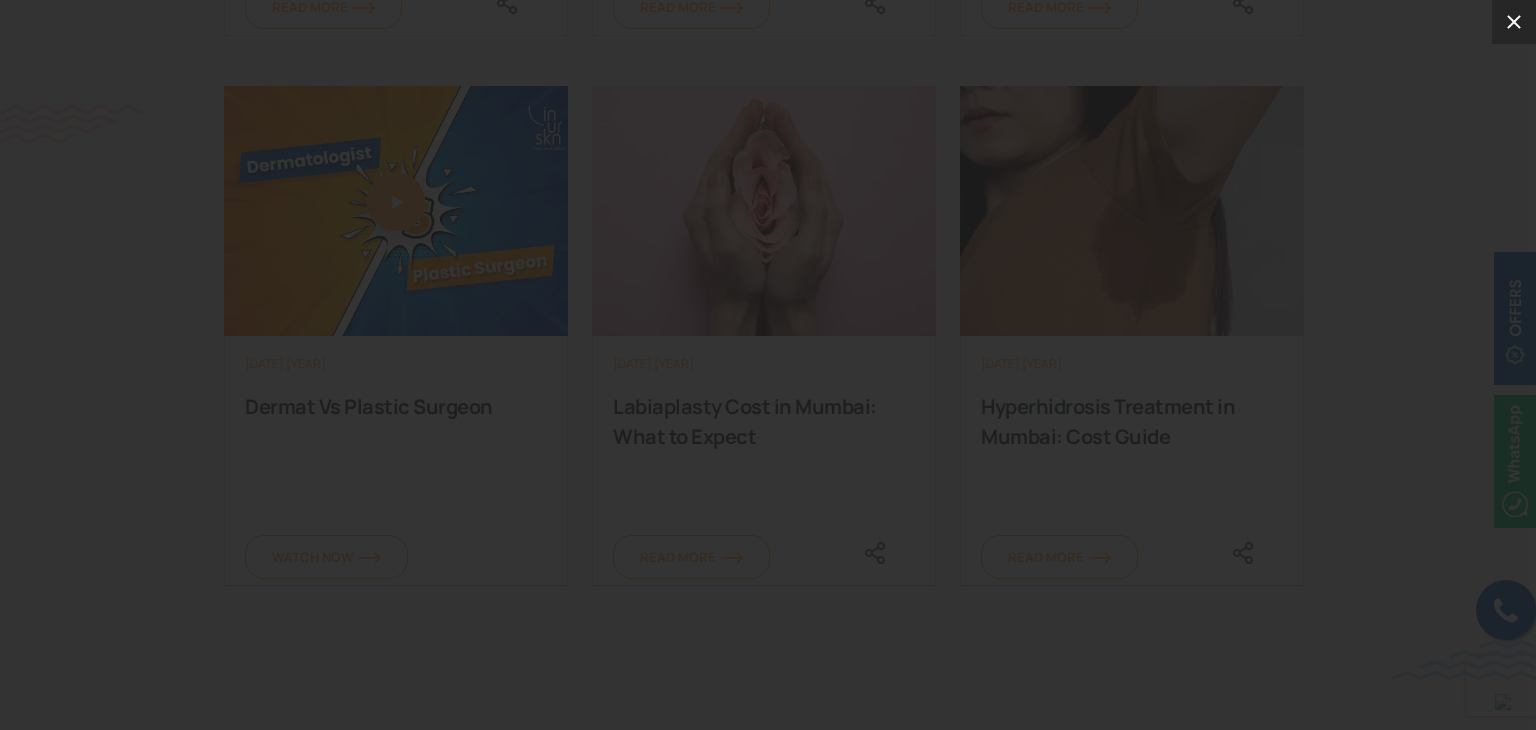 click 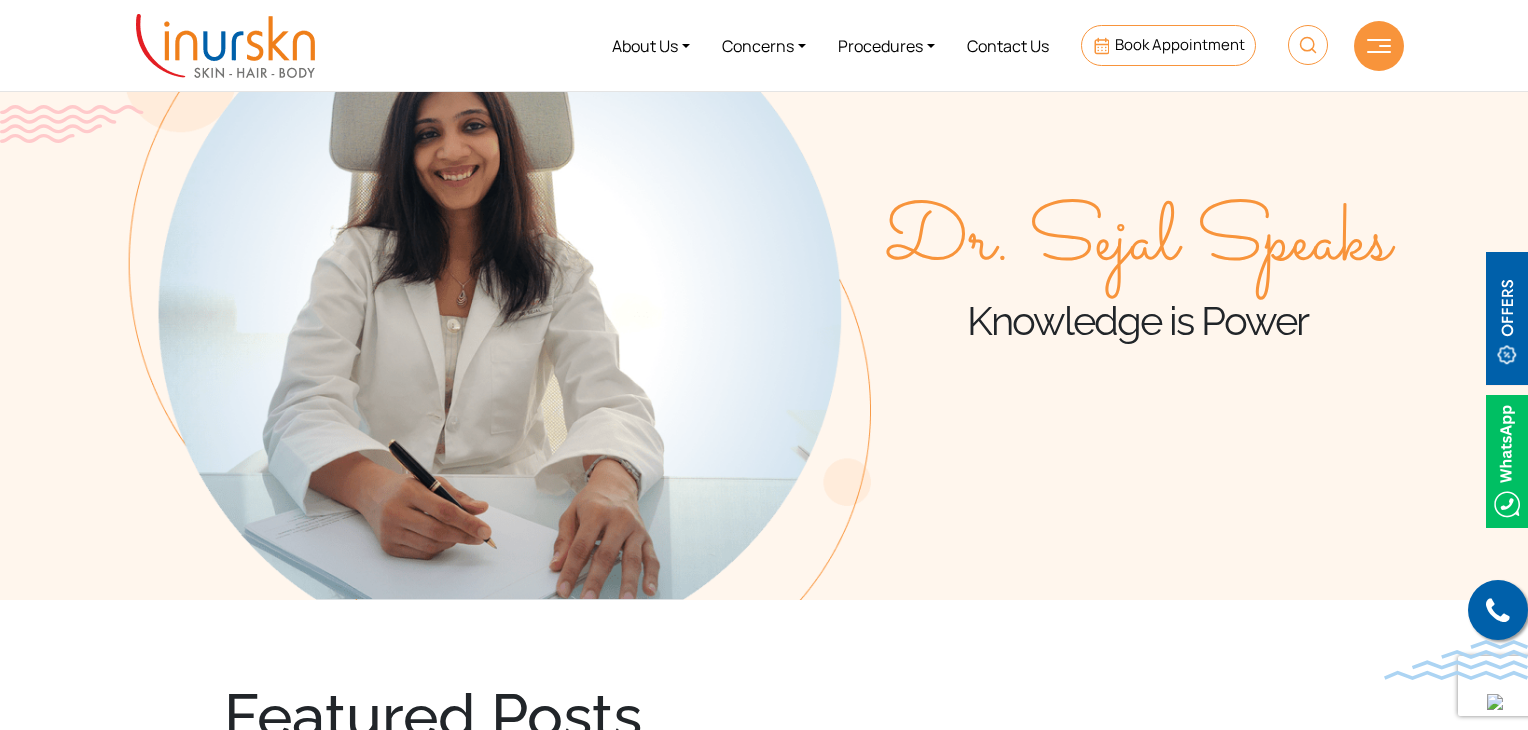 scroll, scrollTop: 0, scrollLeft: 0, axis: both 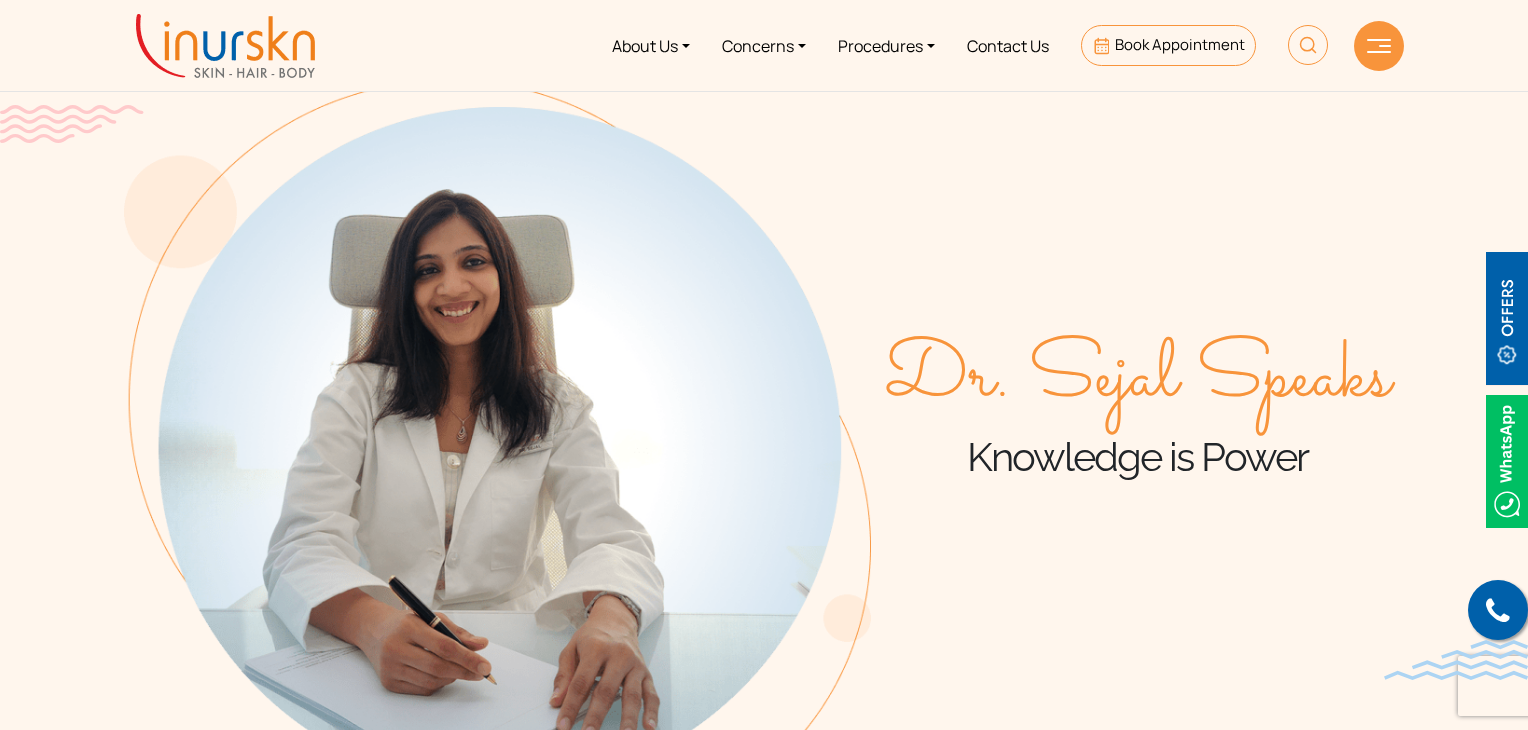 drag, startPoint x: 1222, startPoint y: 453, endPoint x: 1308, endPoint y: 453, distance: 86 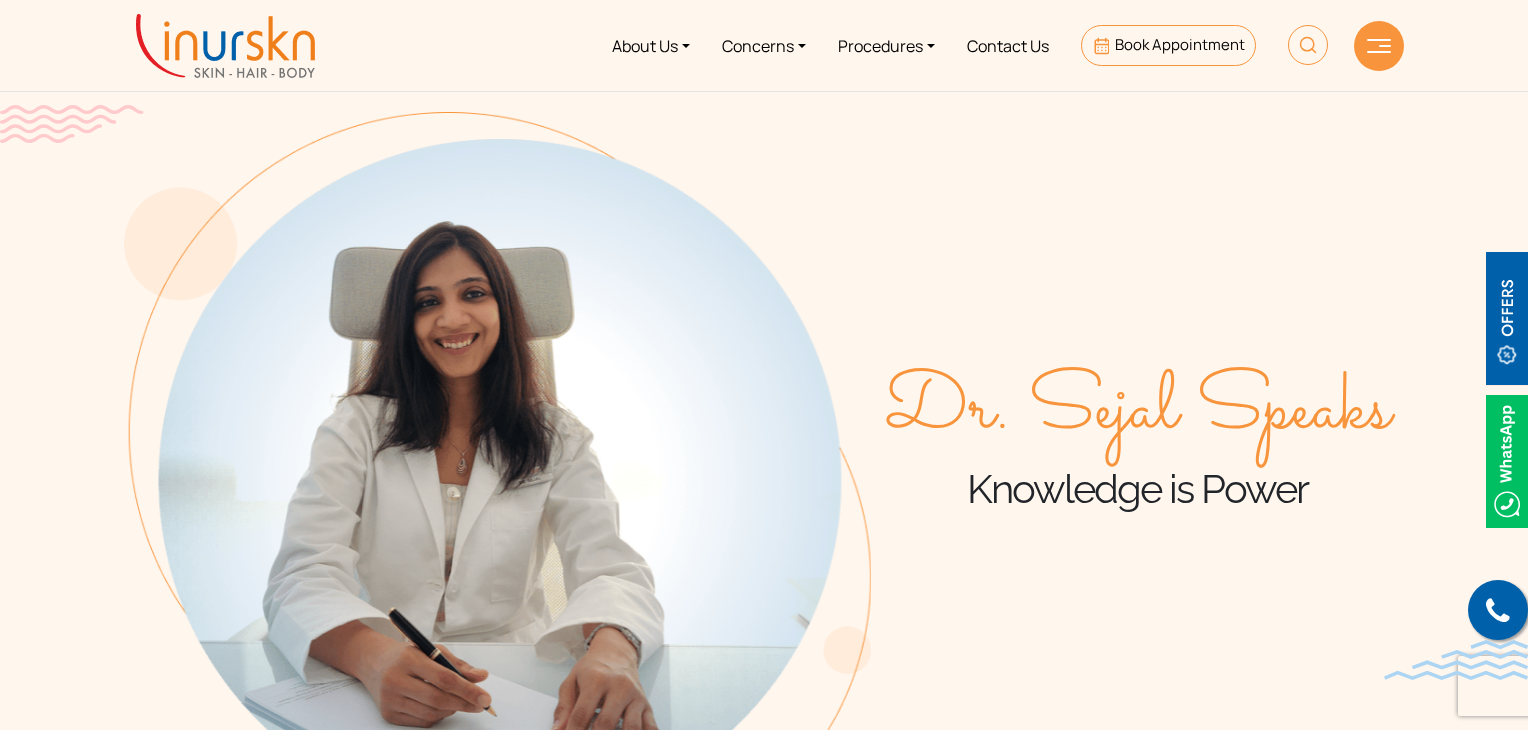 scroll, scrollTop: 0, scrollLeft: 0, axis: both 